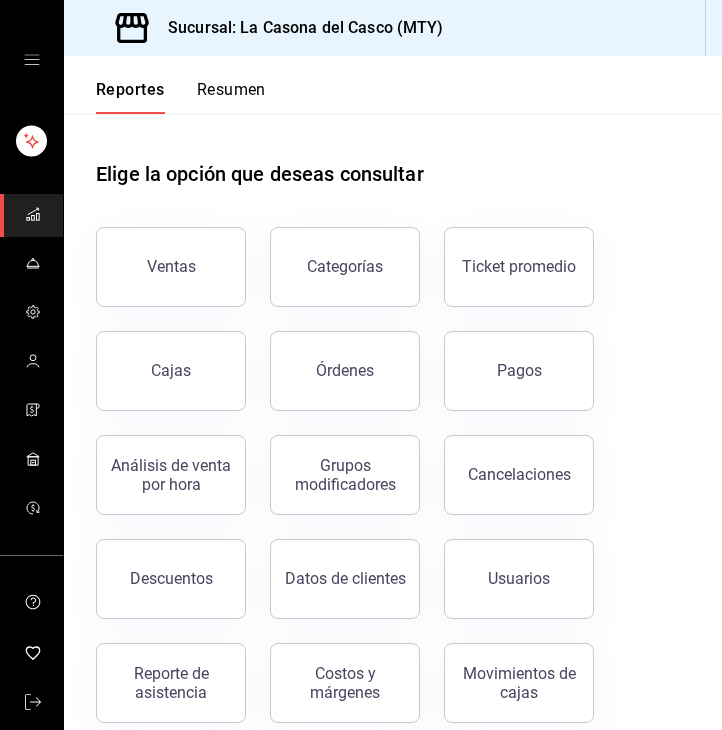 scroll, scrollTop: 0, scrollLeft: 0, axis: both 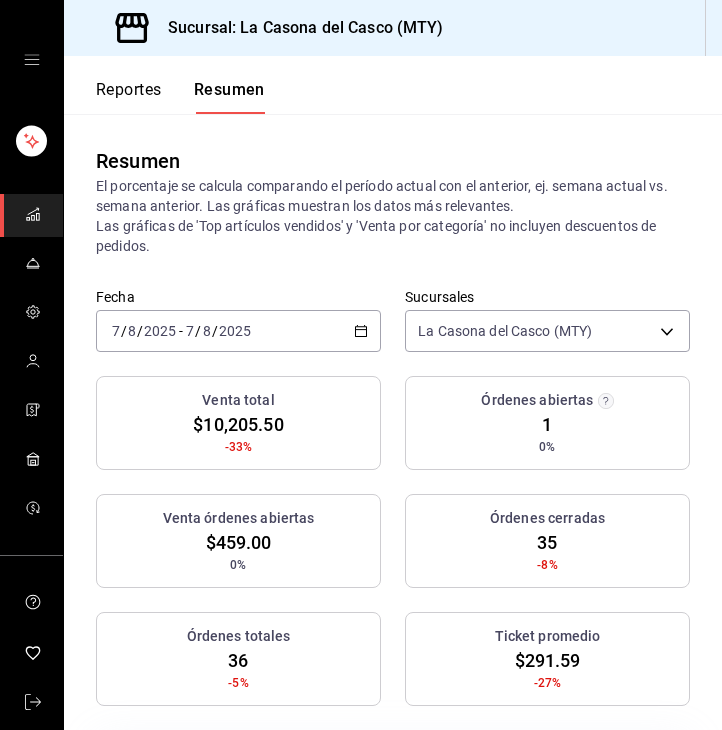 click on "Reportes" at bounding box center (129, 97) 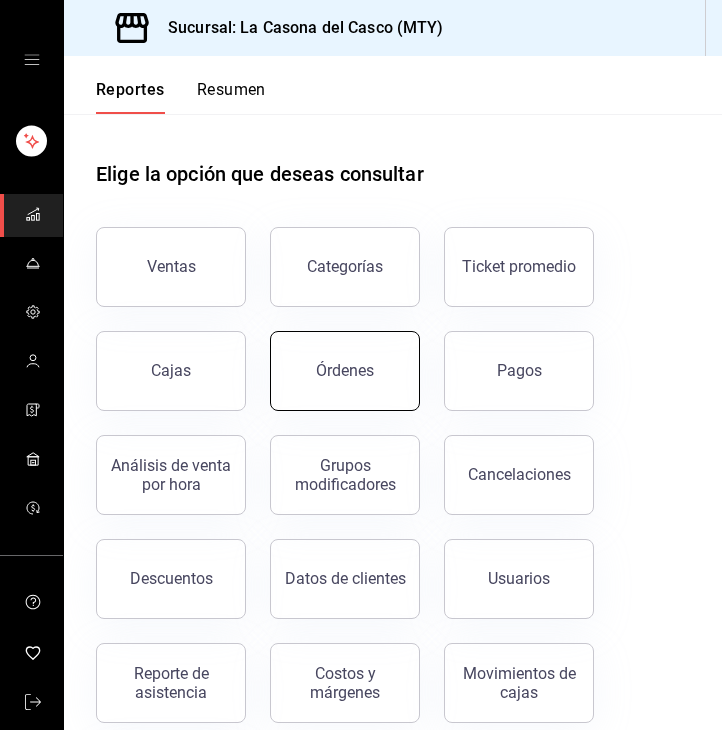click on "Órdenes" at bounding box center (345, 371) 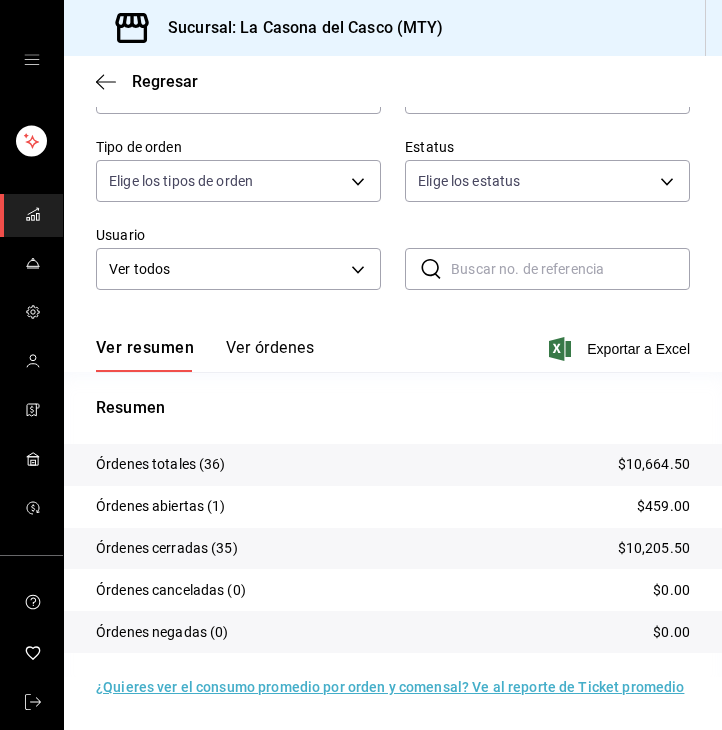 scroll, scrollTop: 231, scrollLeft: 0, axis: vertical 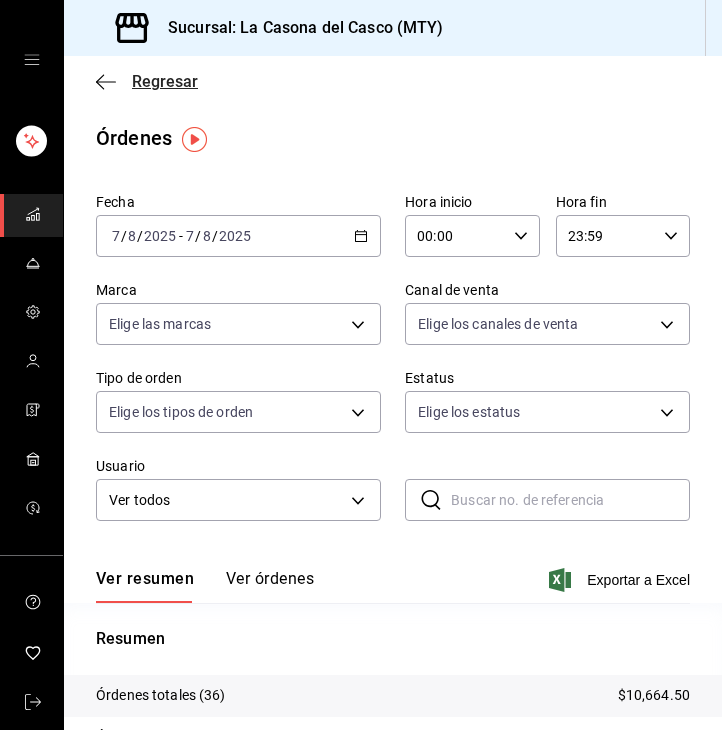 click 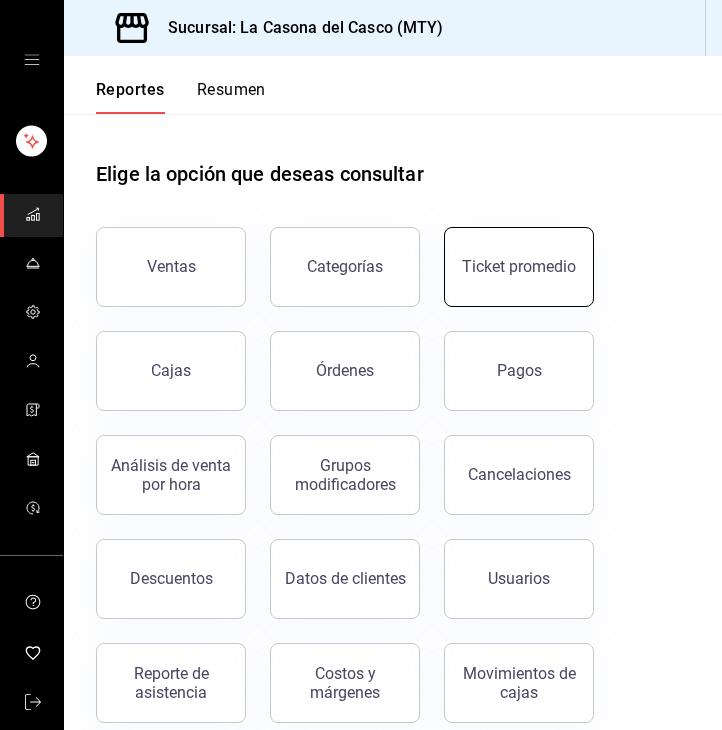 click on "Ticket promedio" at bounding box center [519, 266] 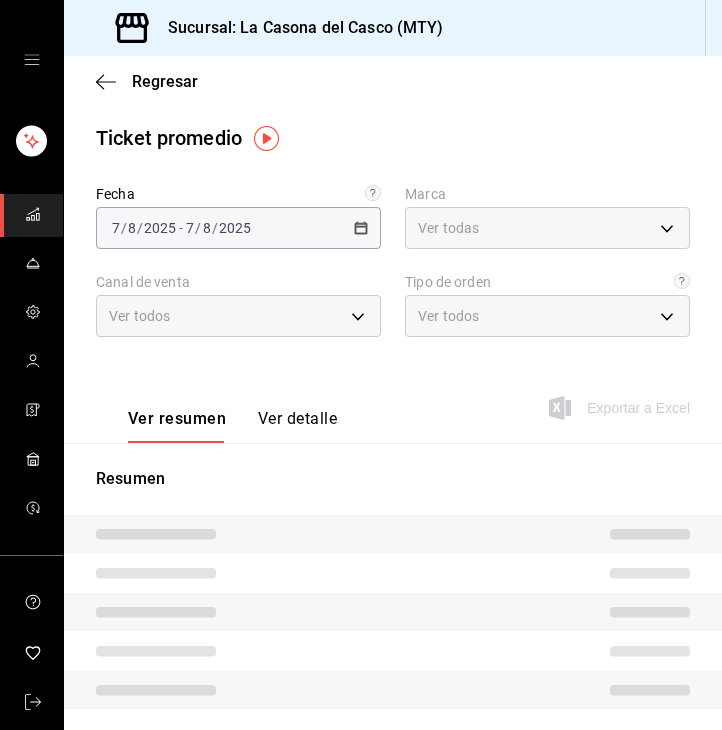 type on "7e4e7643-bc2c-442b-8a2a-9b04da6139a5" 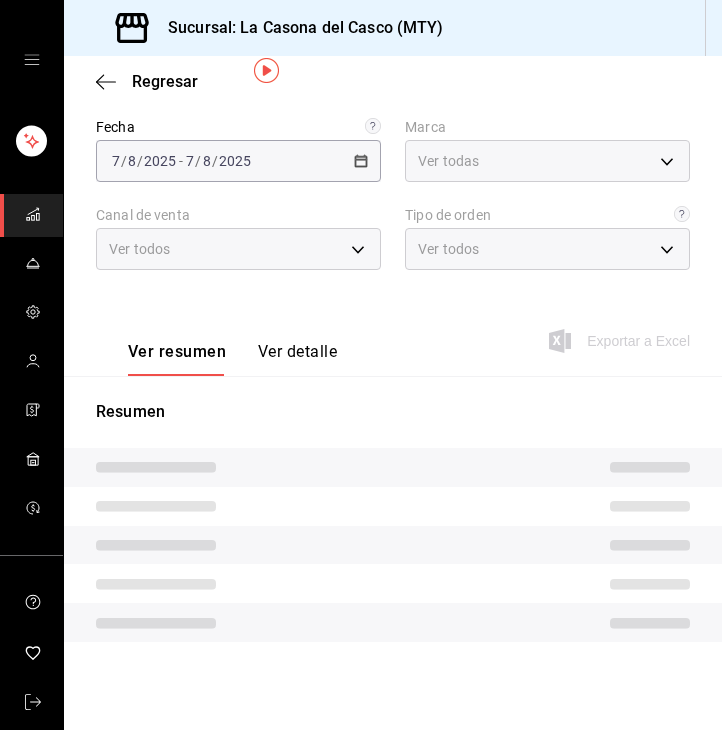 scroll, scrollTop: 67, scrollLeft: 0, axis: vertical 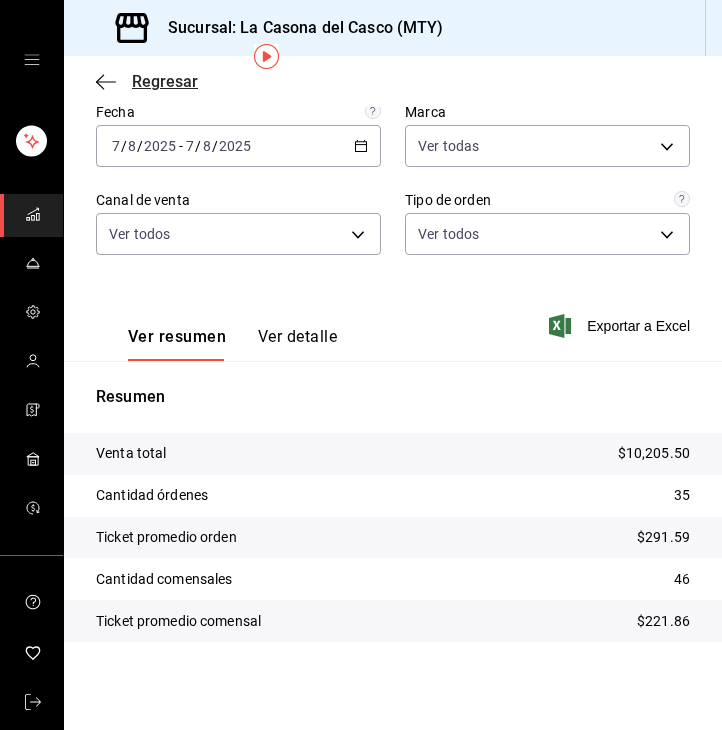 click 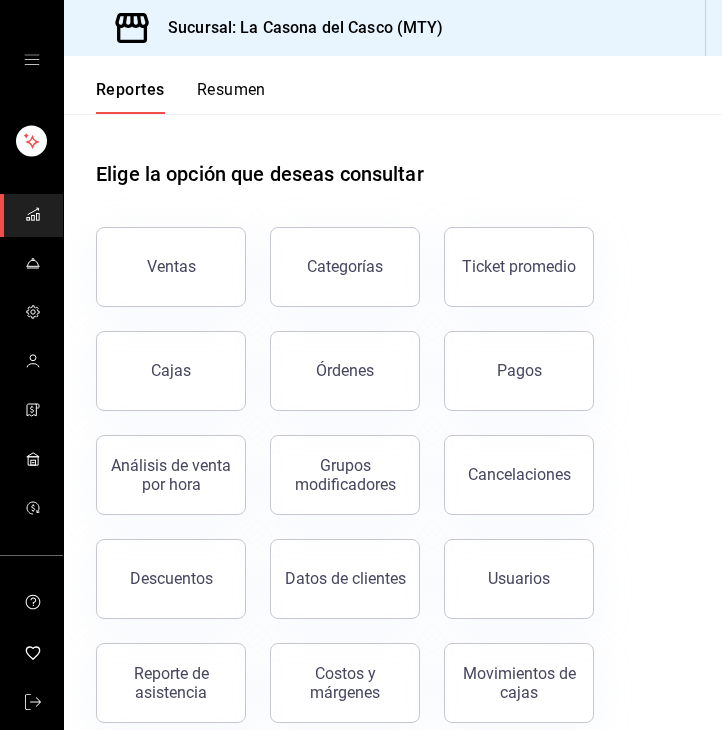 click on "Resumen" at bounding box center [231, 97] 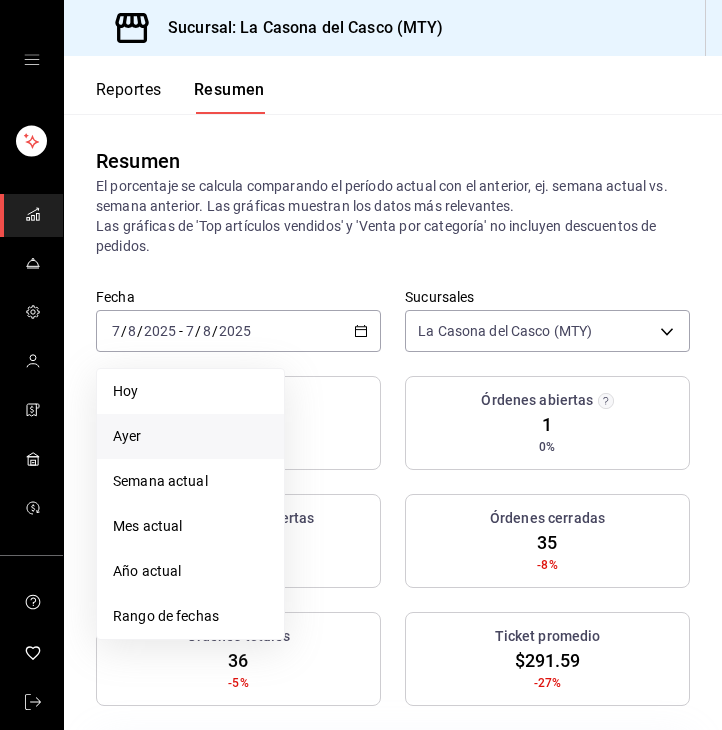 click on "Ayer" at bounding box center (190, 436) 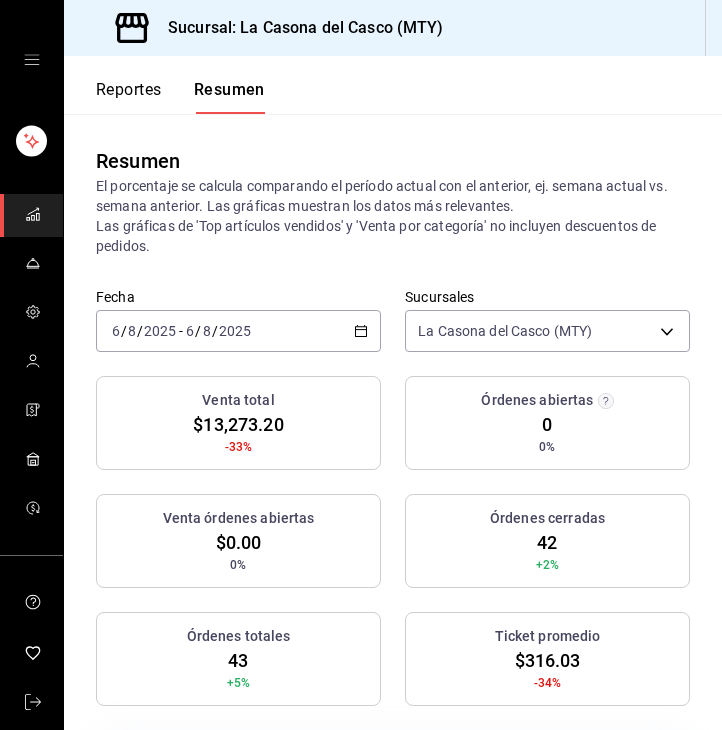 click on "2025-08-06 6 / 8 / 2025 - 2025-08-06 6 / 8 / 2025" at bounding box center (238, 331) 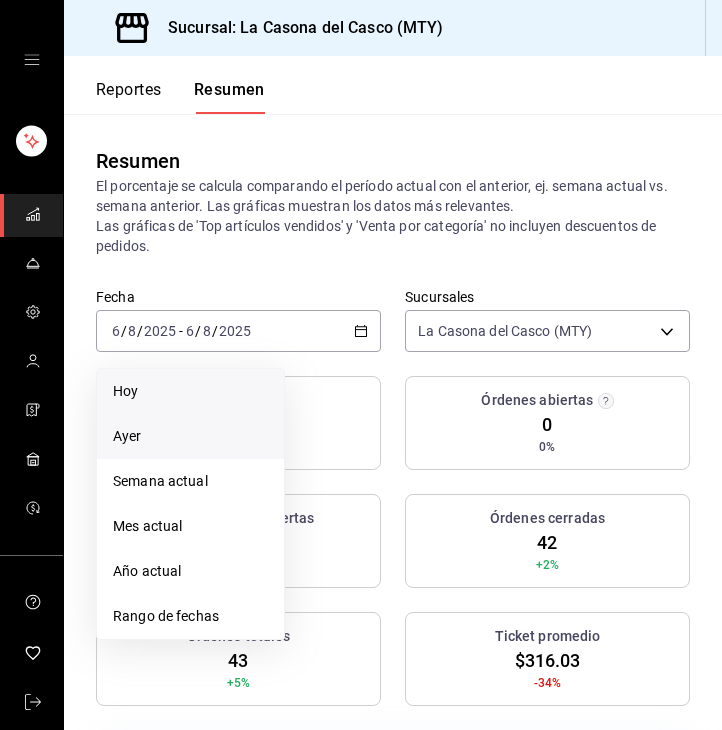 click on "Hoy" at bounding box center [190, 391] 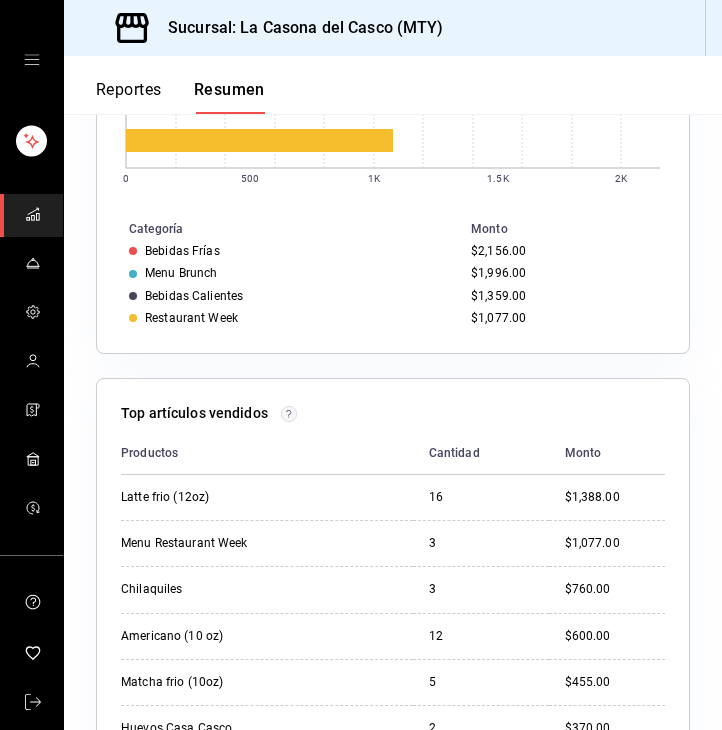 scroll, scrollTop: 1242, scrollLeft: 0, axis: vertical 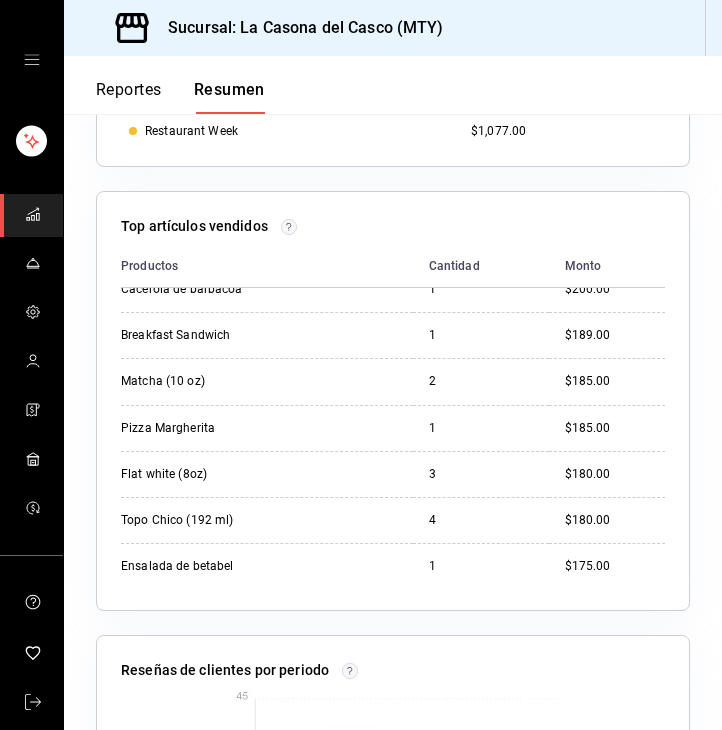 click on "Reportes Resumen" at bounding box center (164, 85) 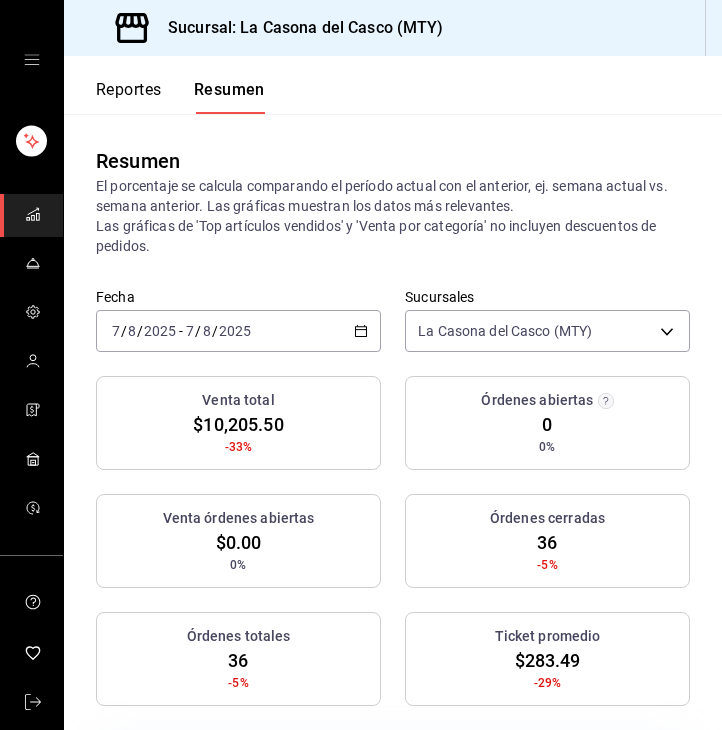 scroll, scrollTop: 0, scrollLeft: 0, axis: both 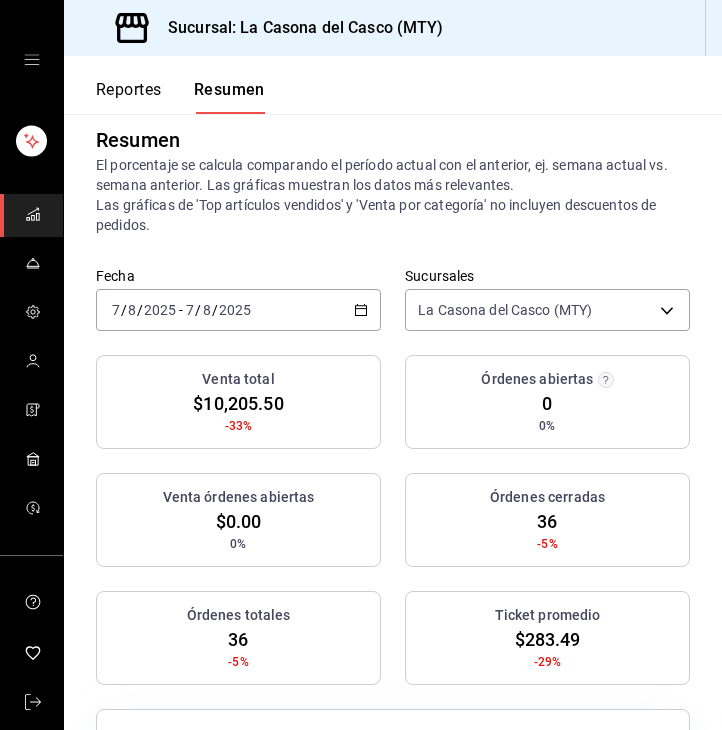 click on "Reportes" at bounding box center [129, 97] 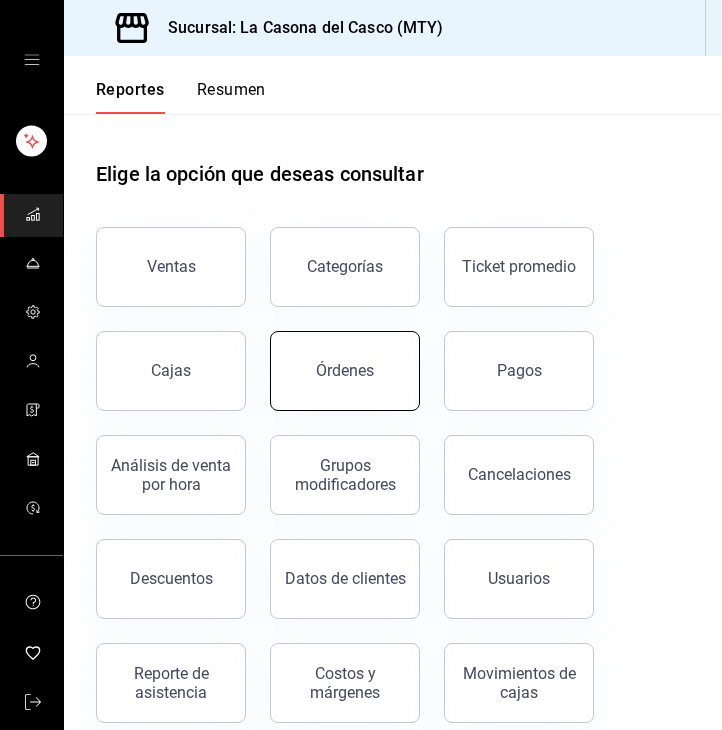 click on "Órdenes" at bounding box center (345, 370) 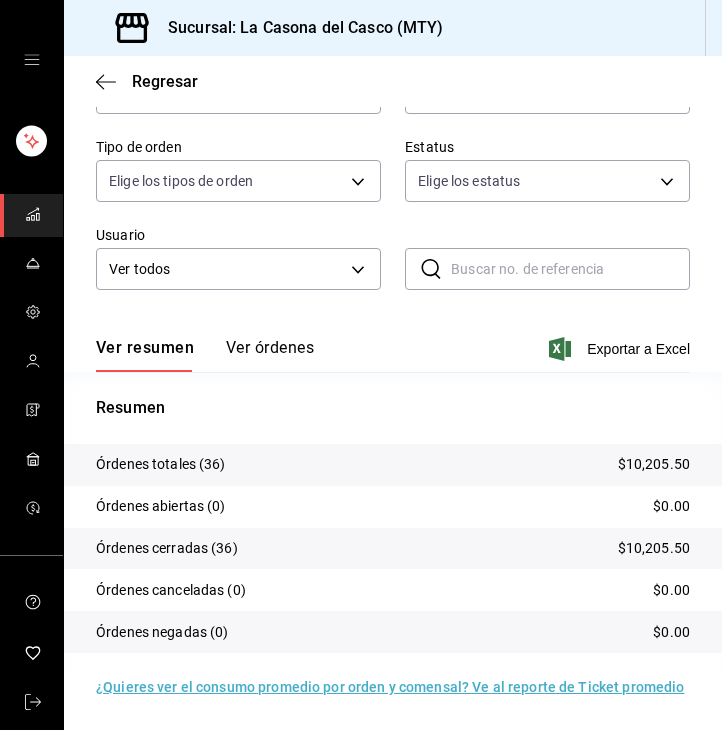 scroll, scrollTop: 231, scrollLeft: 0, axis: vertical 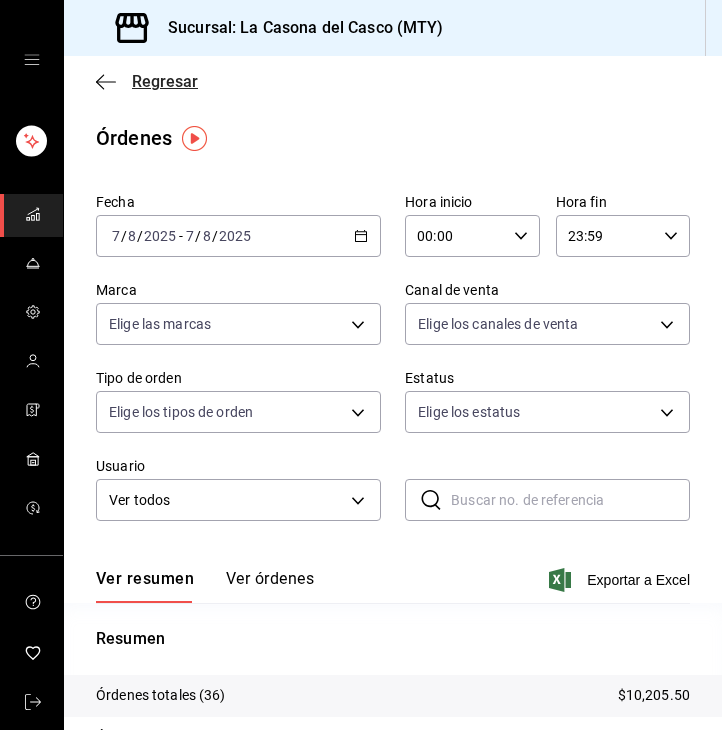 click 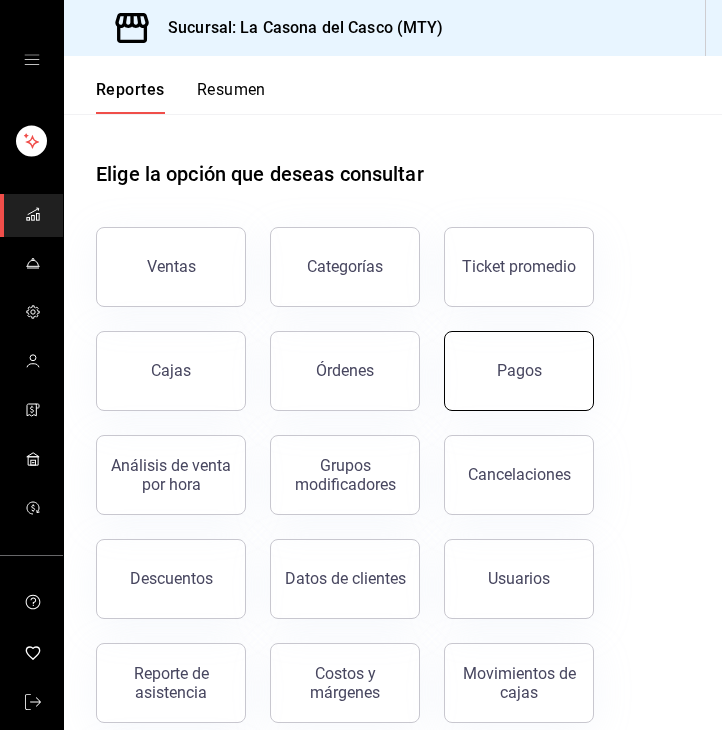 click on "Pagos" at bounding box center [519, 370] 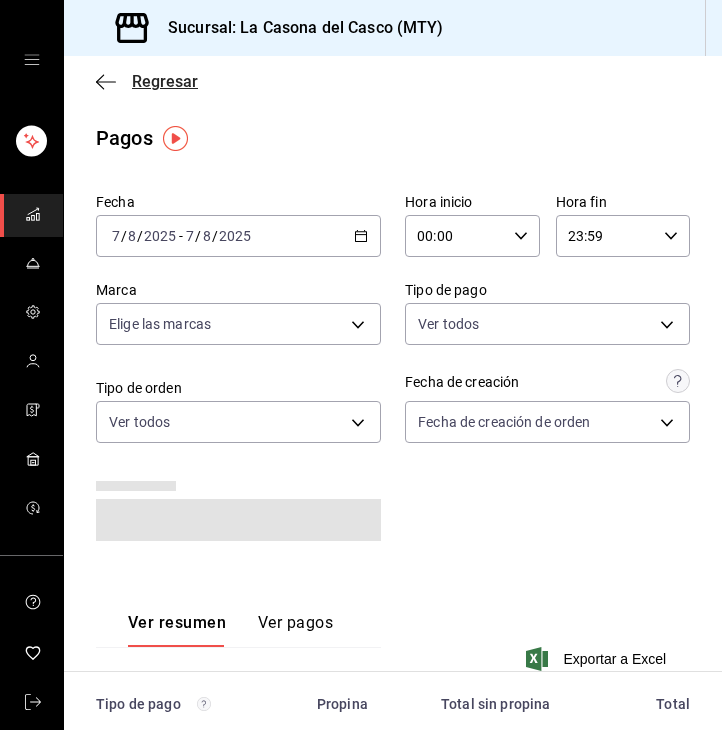 click 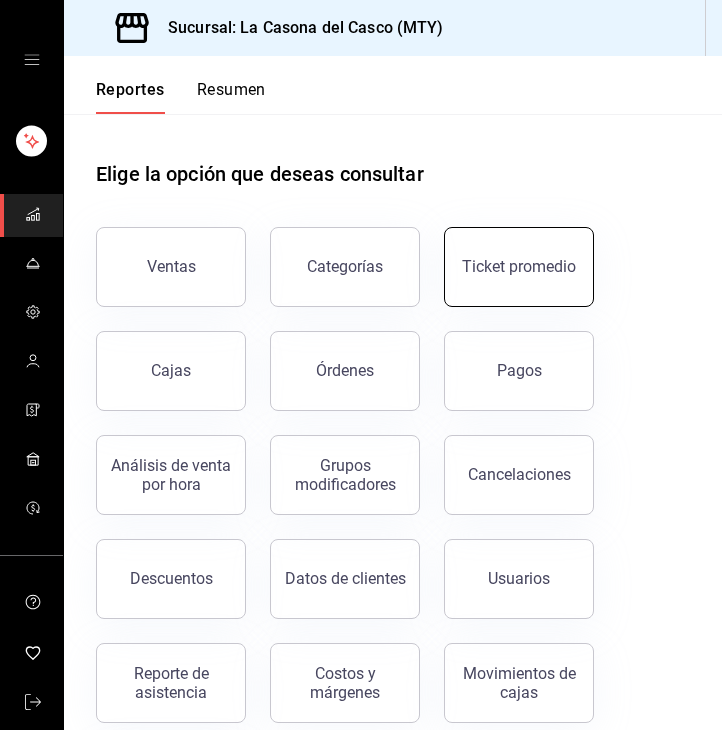 click on "Ticket promedio" at bounding box center (519, 267) 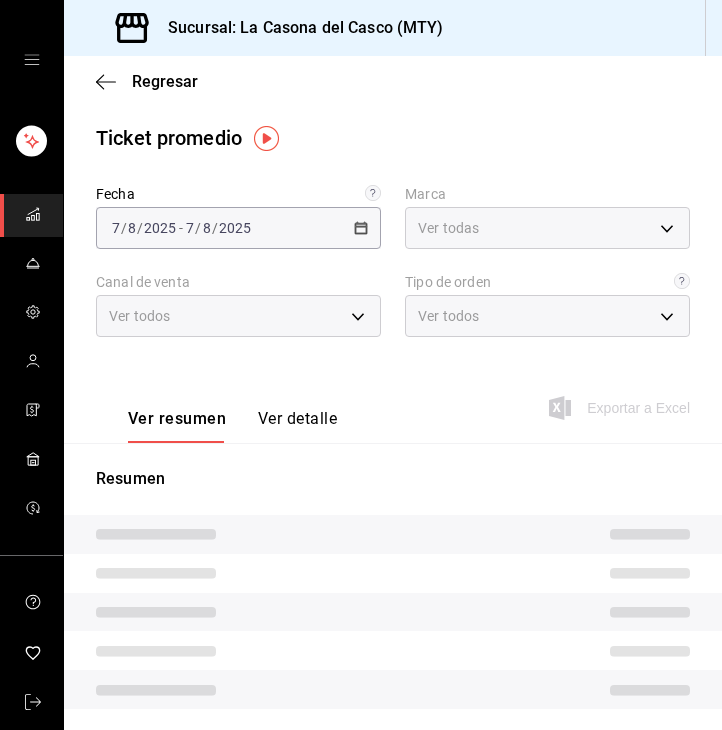 type on "7e4e7643-bc2c-442b-8a2a-9b04da6139a5" 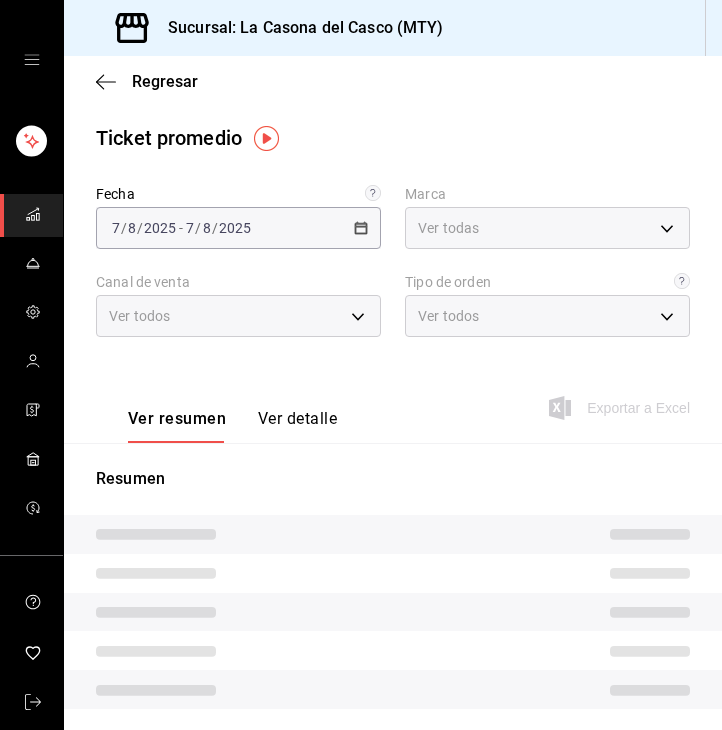 type on "PARROT,UBER_EATS,RAPPI,DIDI_FOOD,ONLINE" 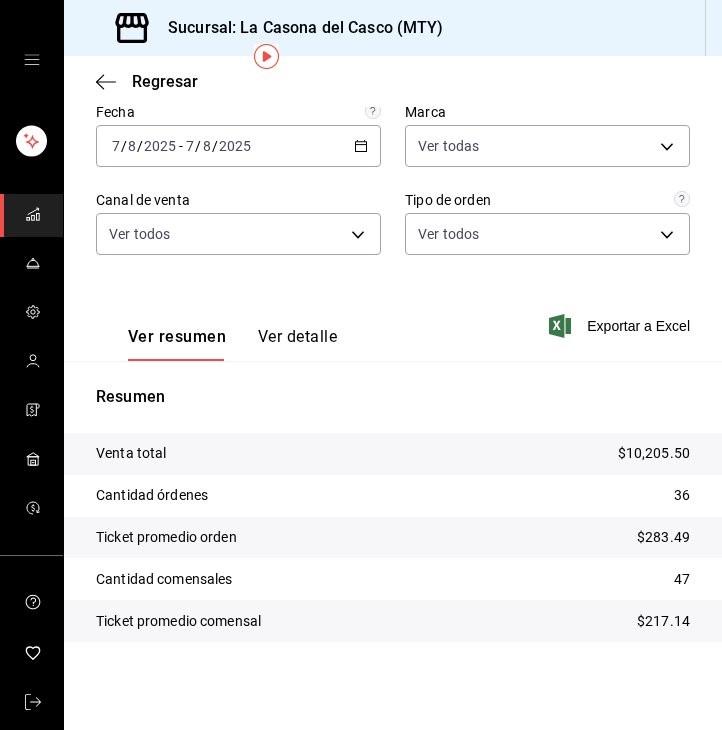 scroll, scrollTop: 82, scrollLeft: 0, axis: vertical 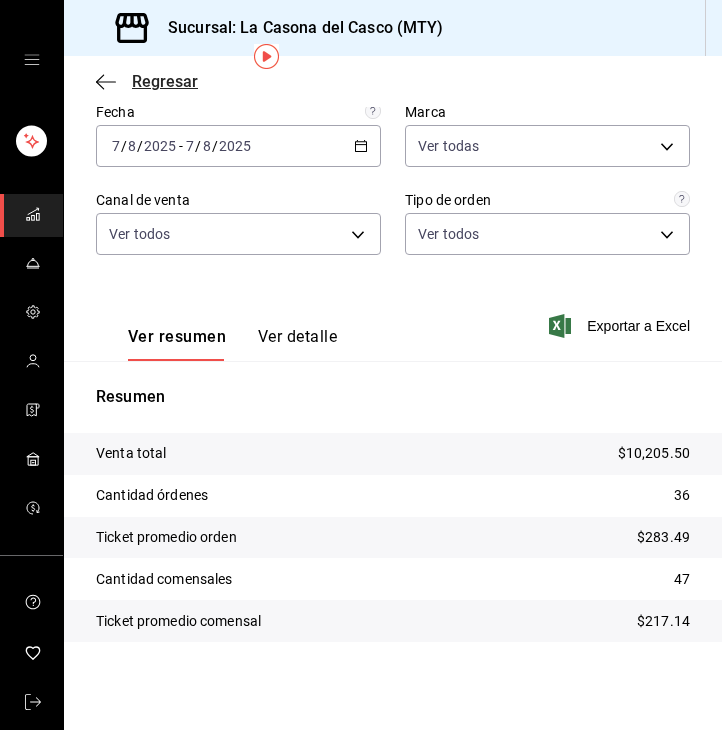 click 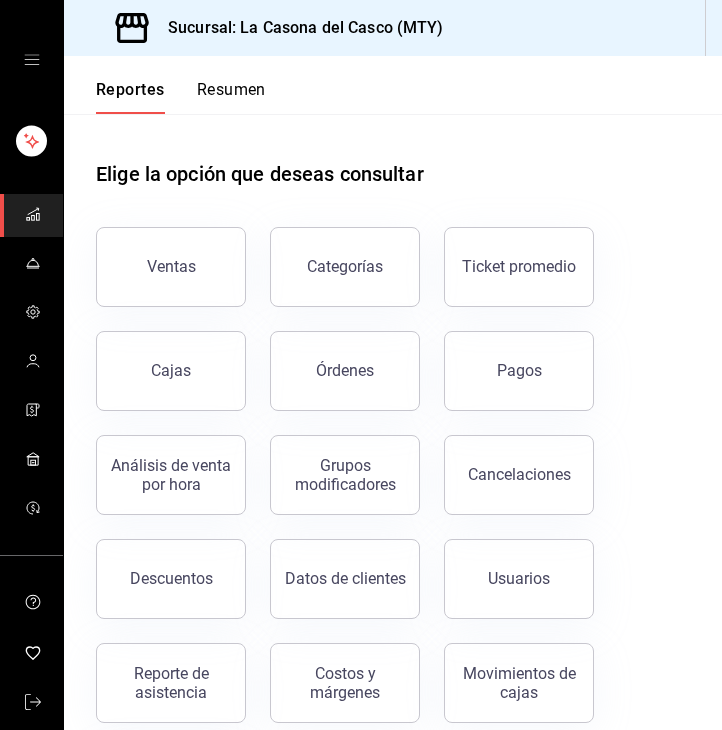 click on "Resumen" at bounding box center [231, 97] 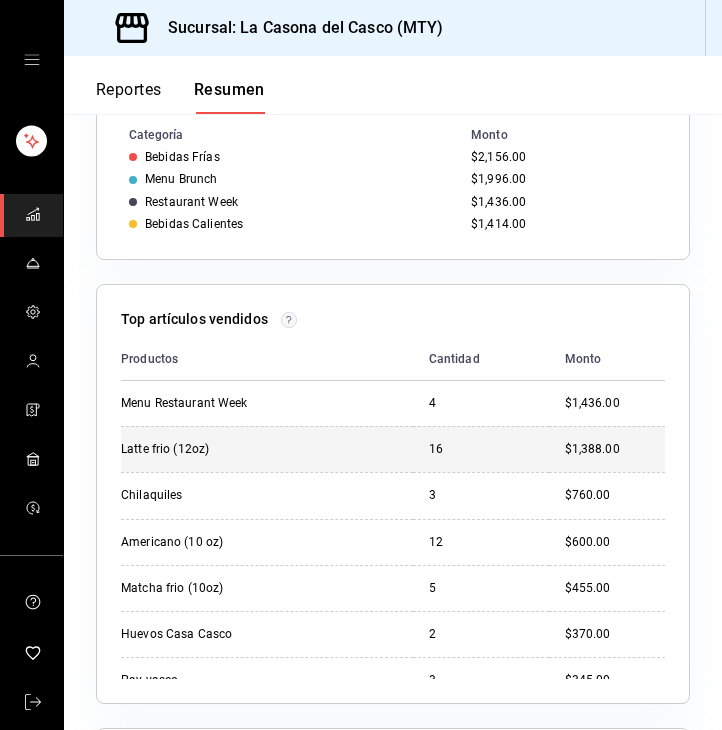 scroll, scrollTop: 1346, scrollLeft: 0, axis: vertical 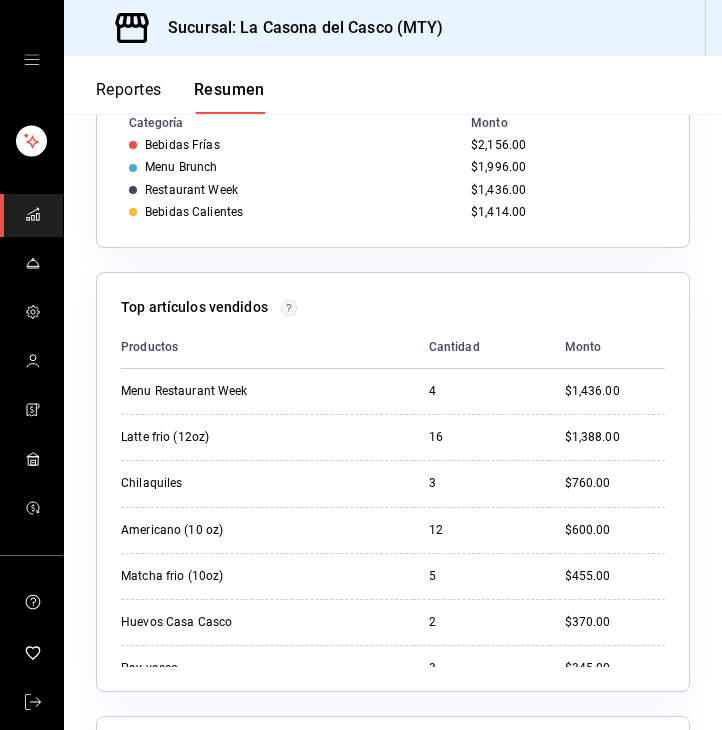click on "Reportes" at bounding box center (129, 97) 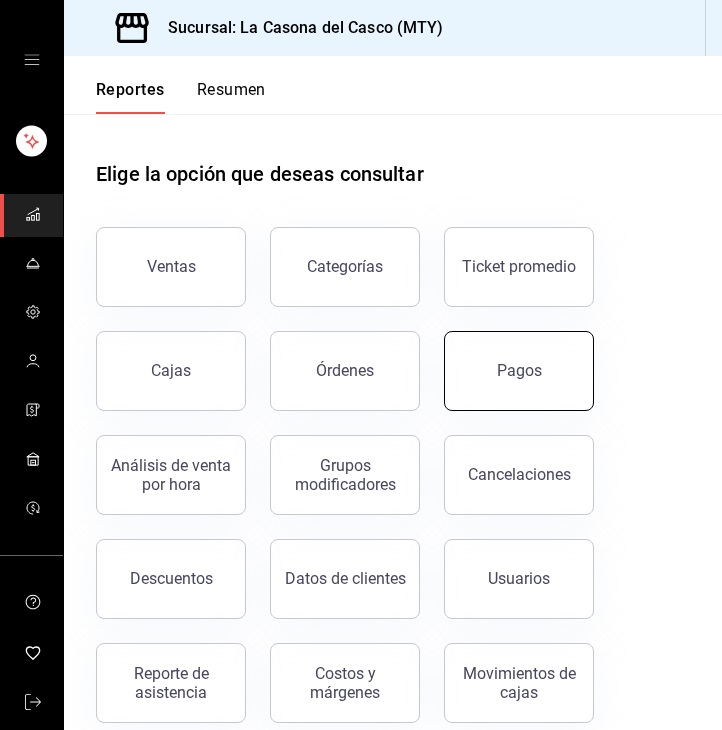click on "Pagos" at bounding box center (519, 371) 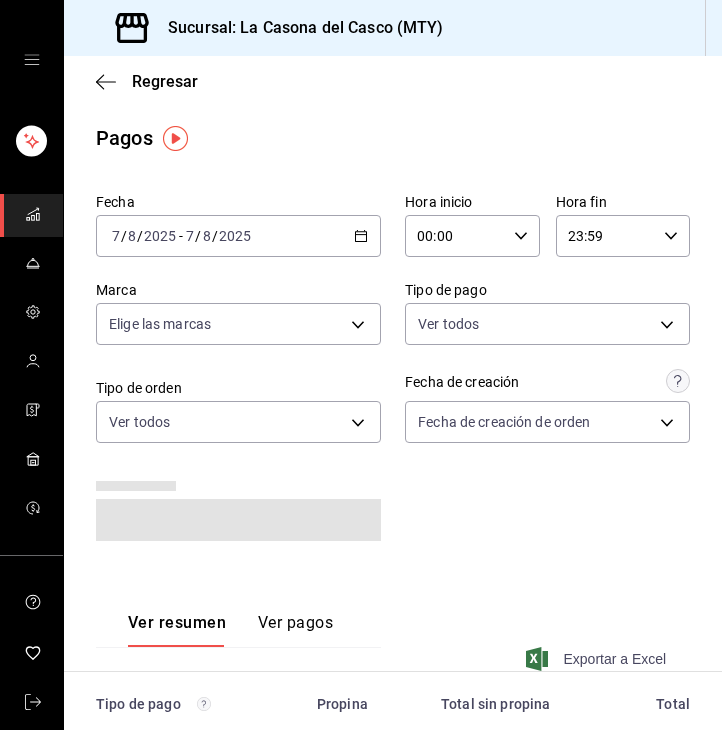 click on "Exportar a Excel" at bounding box center [598, 659] 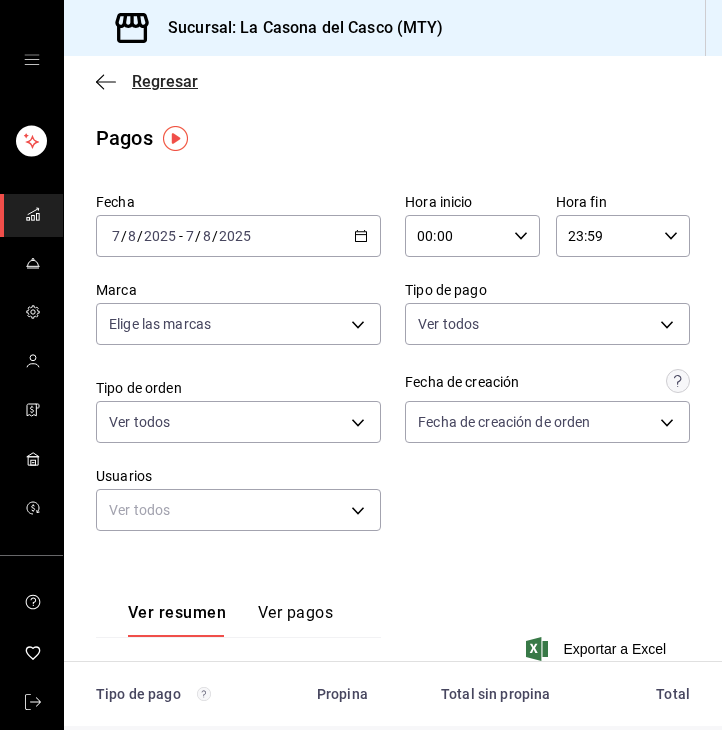 click 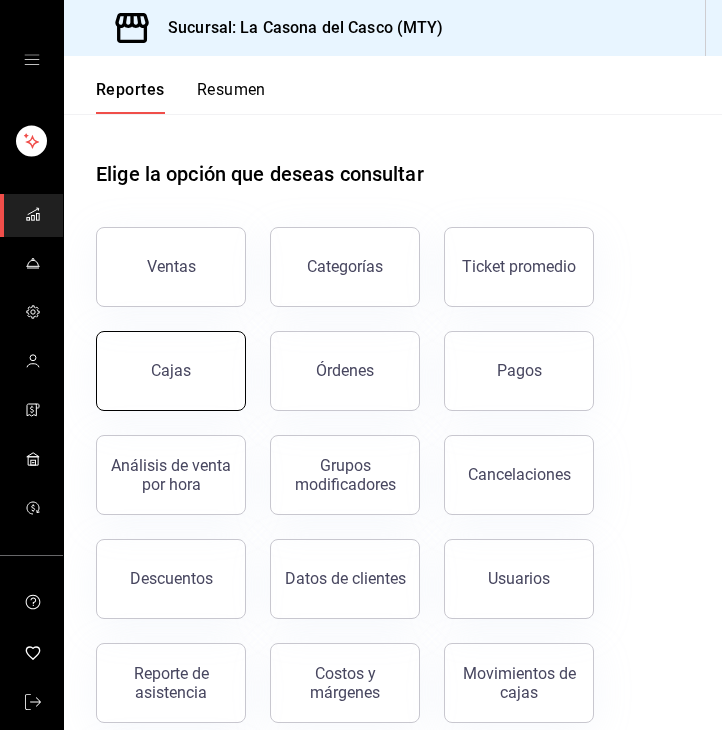 click on "Cajas" at bounding box center (171, 371) 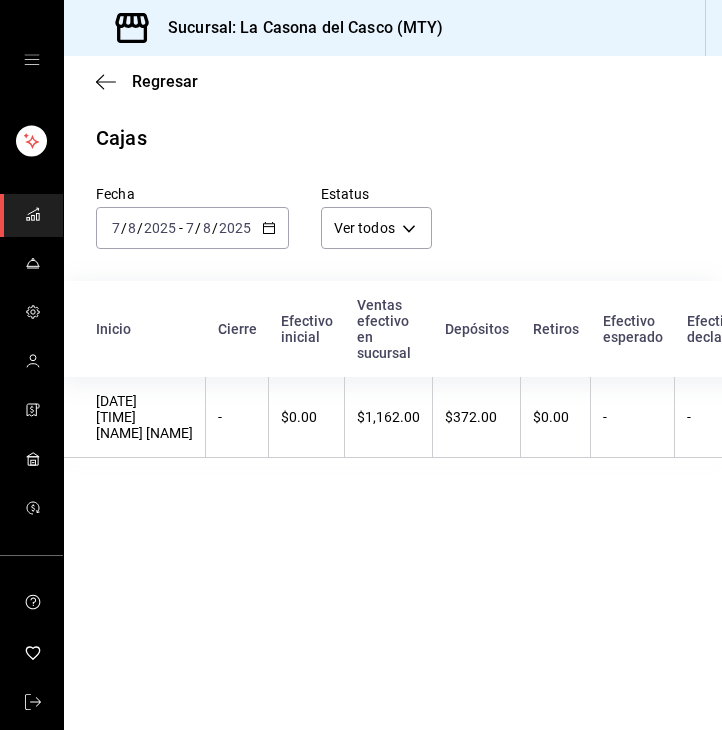 click on "$1,162.00" at bounding box center (389, 417) 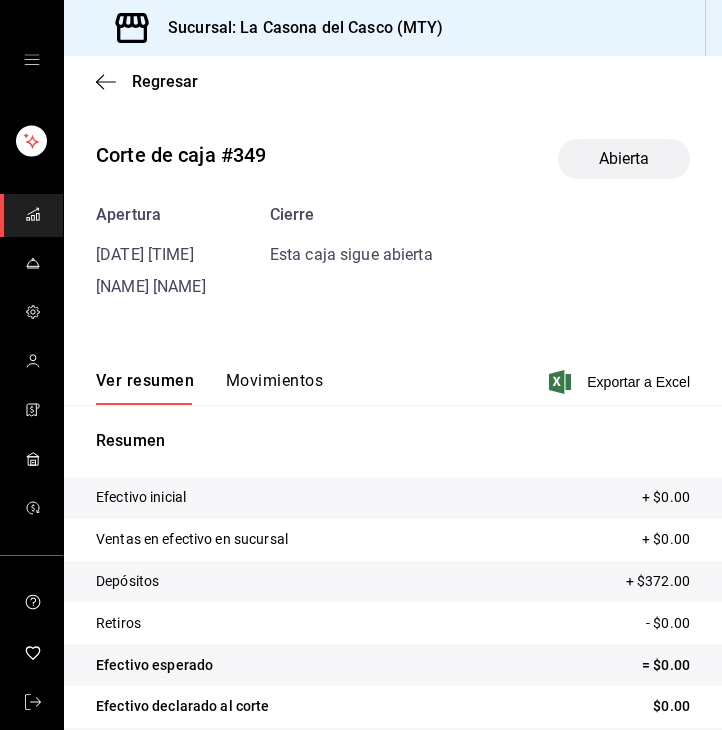 click on "Movimientos" at bounding box center [274, 388] 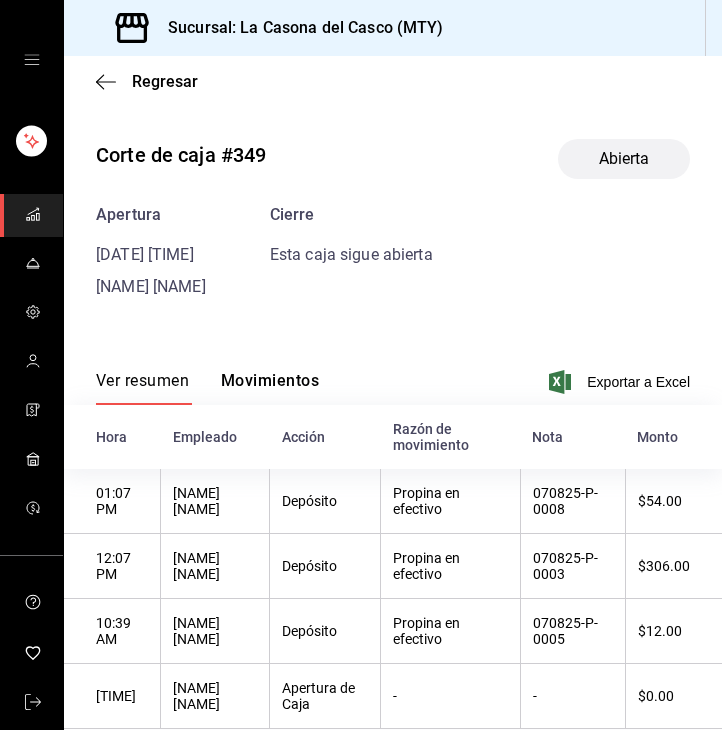 click on "Movimientos" at bounding box center [270, 388] 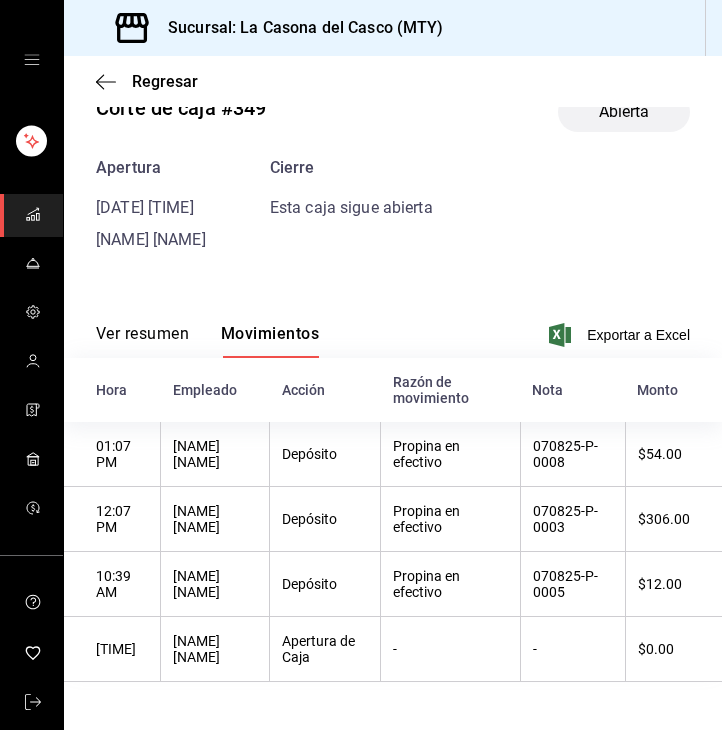 scroll, scrollTop: 48, scrollLeft: 0, axis: vertical 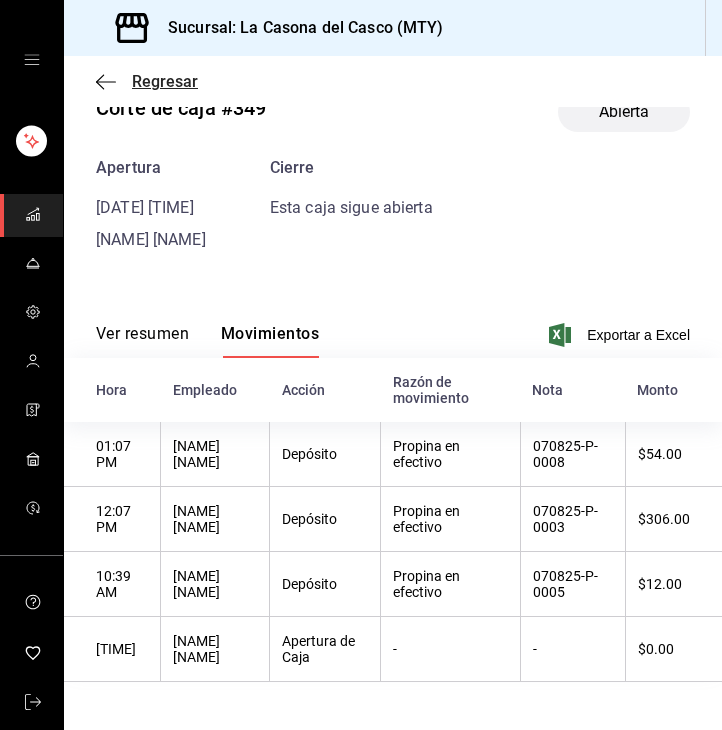 click 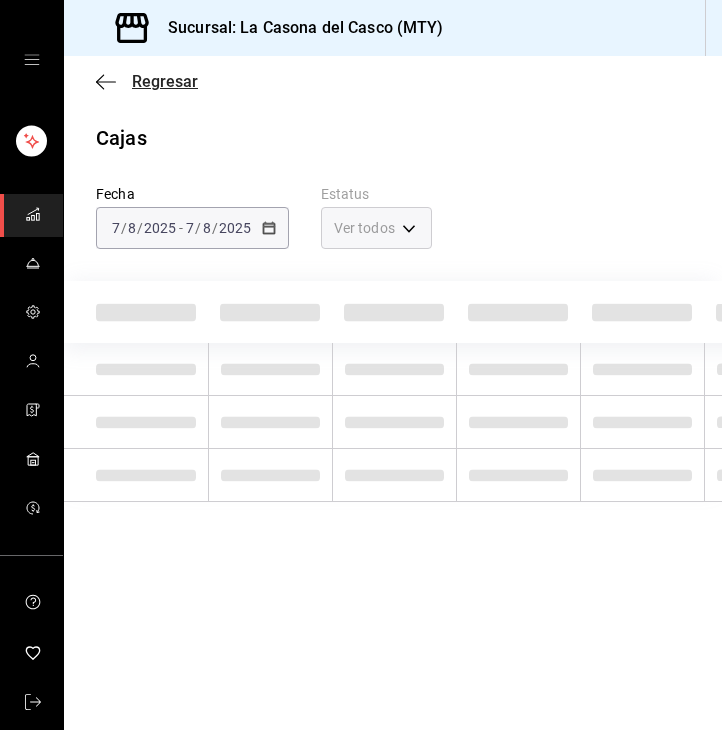 scroll, scrollTop: 0, scrollLeft: 0, axis: both 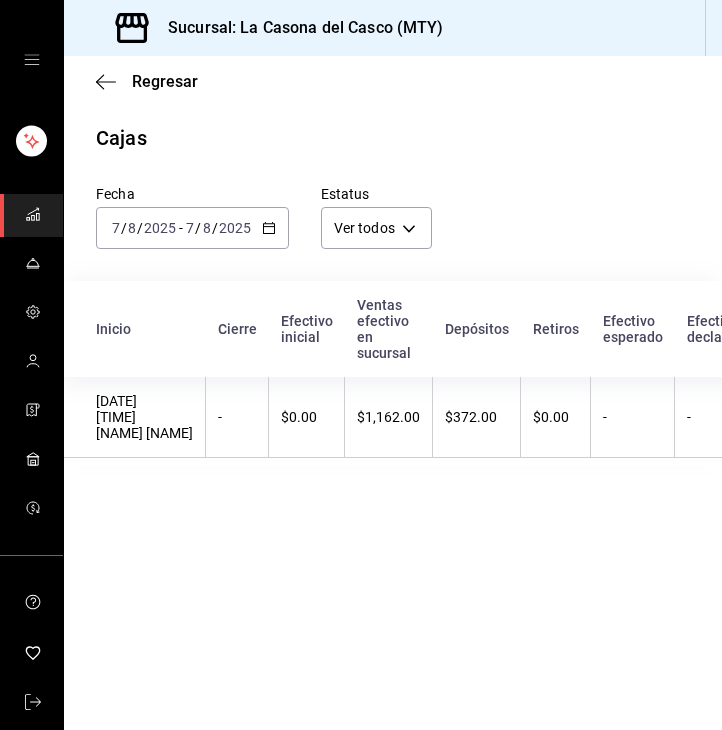 click on "Fecha [DATE] [DATE] - [DATE] [DATE] Estatus Ver todos ALL" at bounding box center [377, 201] 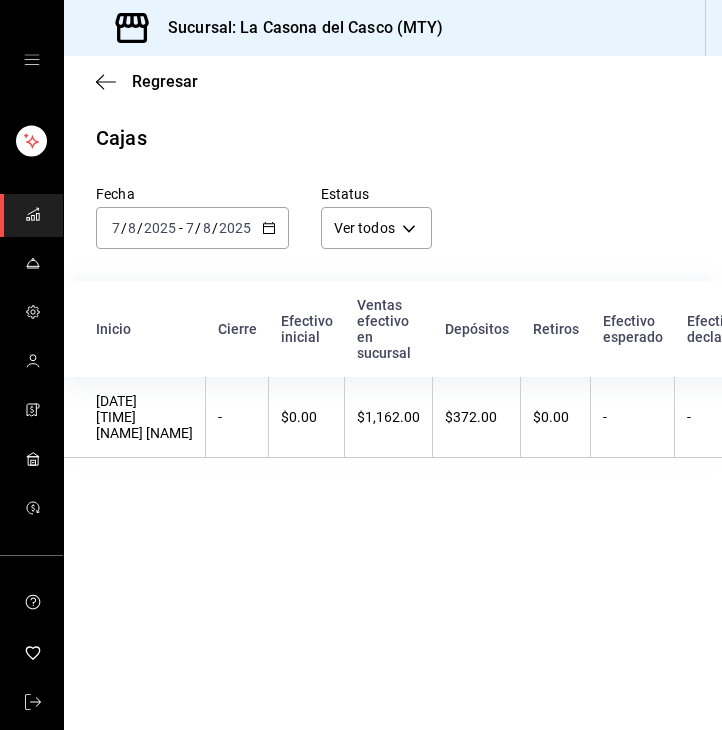 scroll, scrollTop: 0, scrollLeft: 0, axis: both 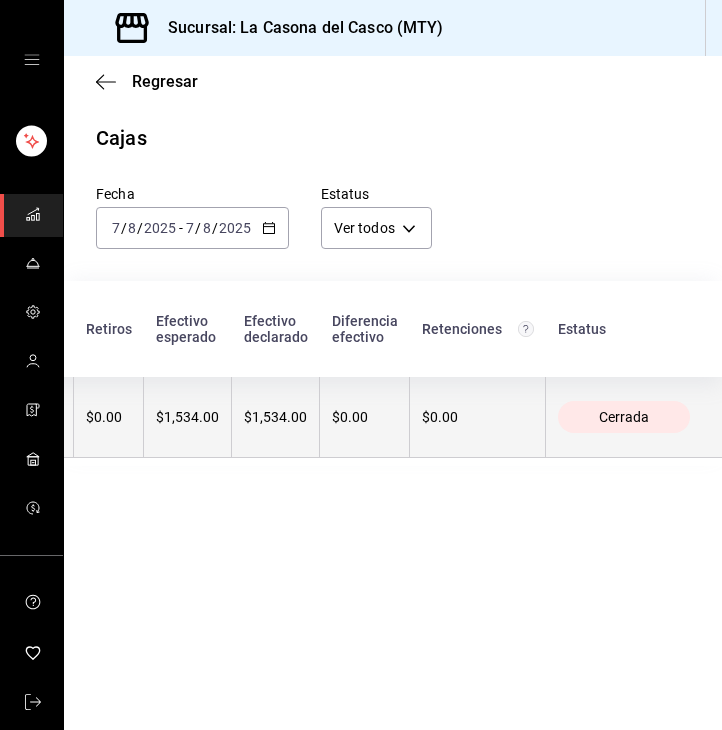 click on "$1,534.00" at bounding box center (276, 417) 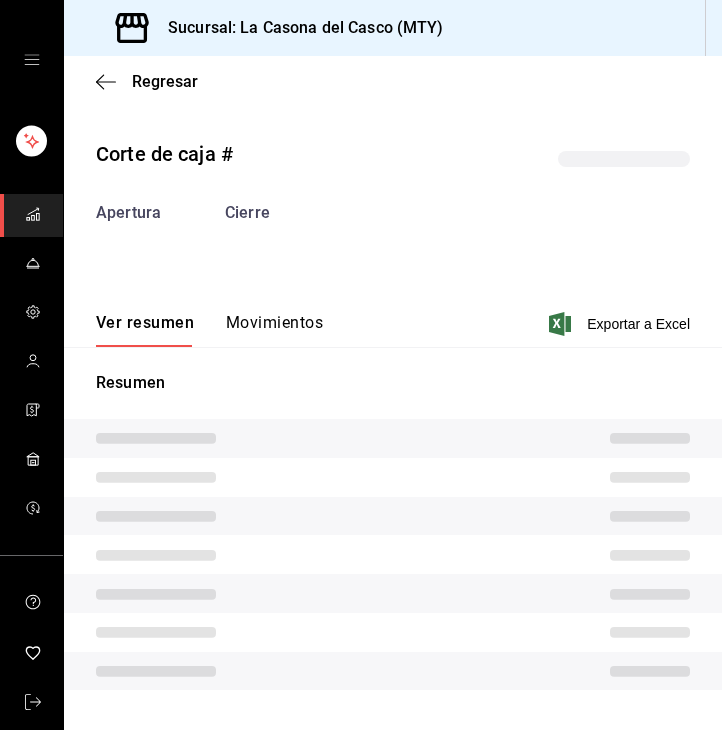 click on "Corte de caja  # Apertura Cierre Ver resumen Movimientos Exportar a Excel Resumen" at bounding box center [393, 418] 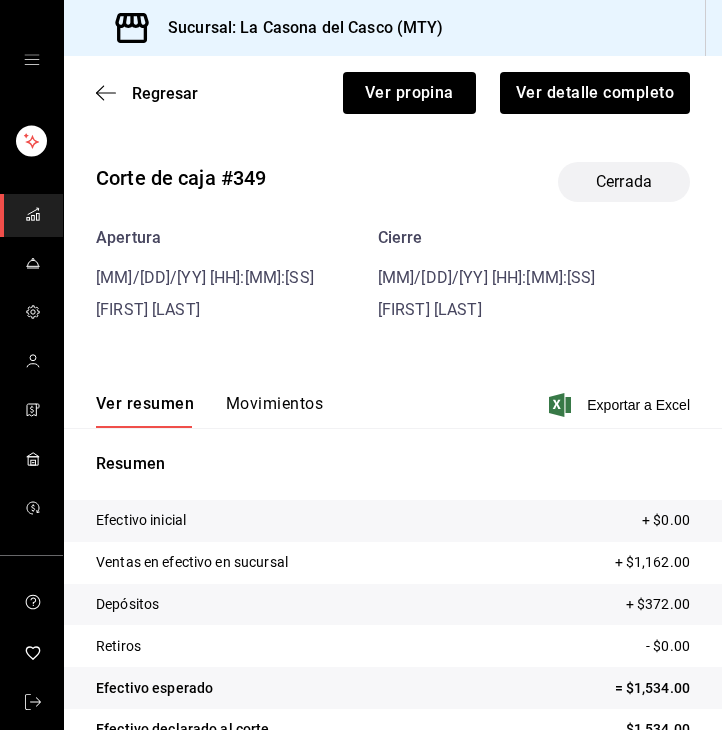 click on "Movimientos" at bounding box center [274, 411] 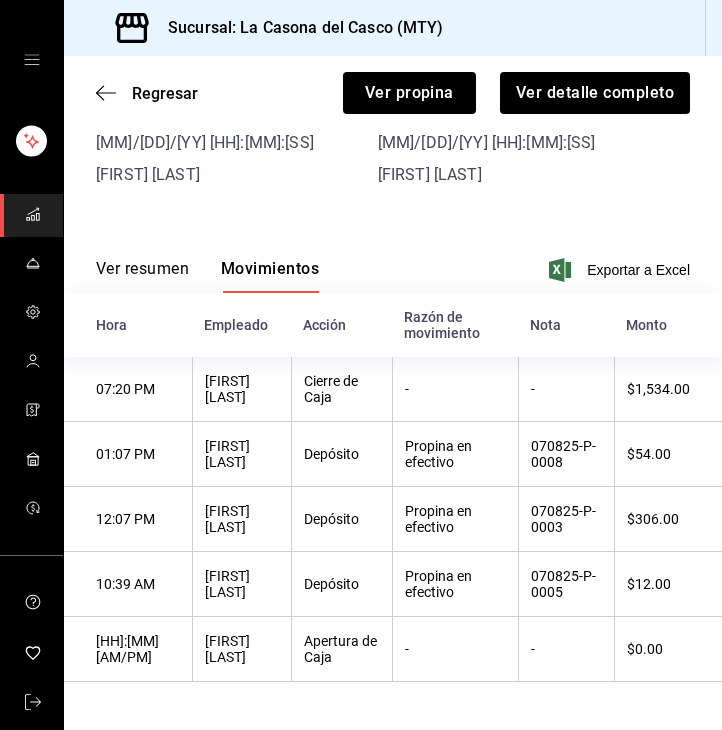 scroll, scrollTop: 136, scrollLeft: 0, axis: vertical 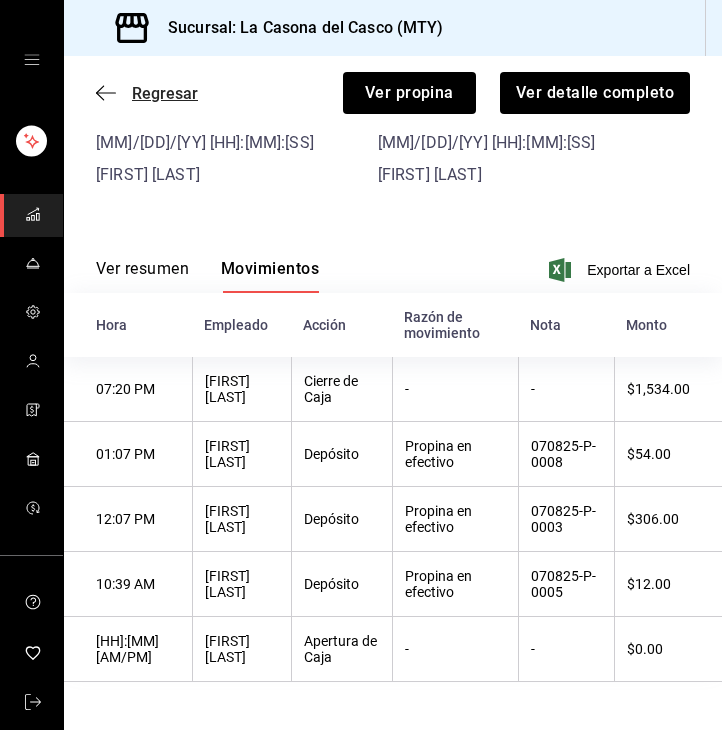 click 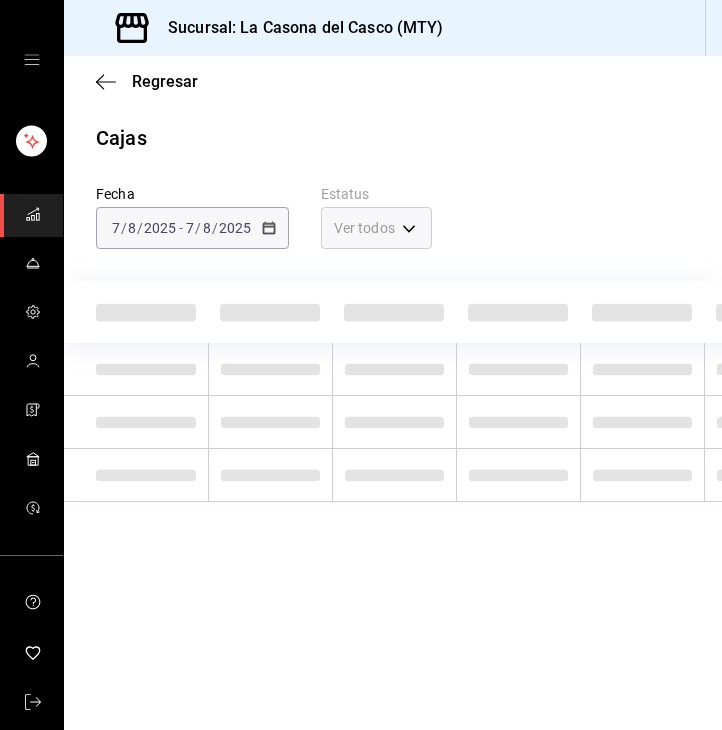 scroll, scrollTop: 0, scrollLeft: 0, axis: both 